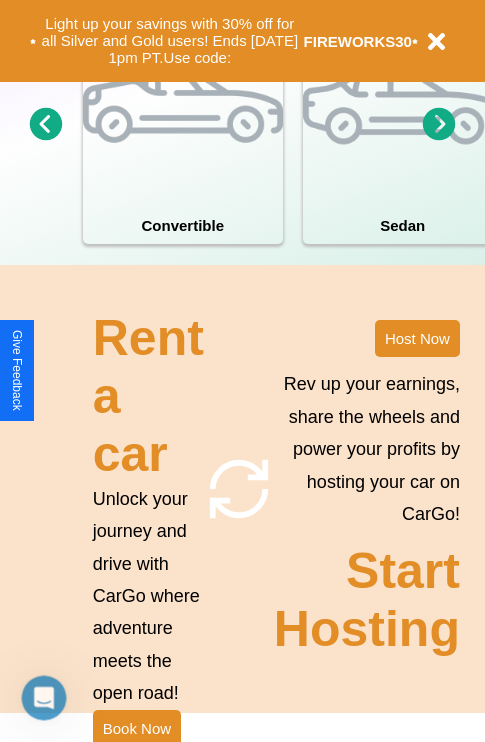 scroll, scrollTop: 1558, scrollLeft: 0, axis: vertical 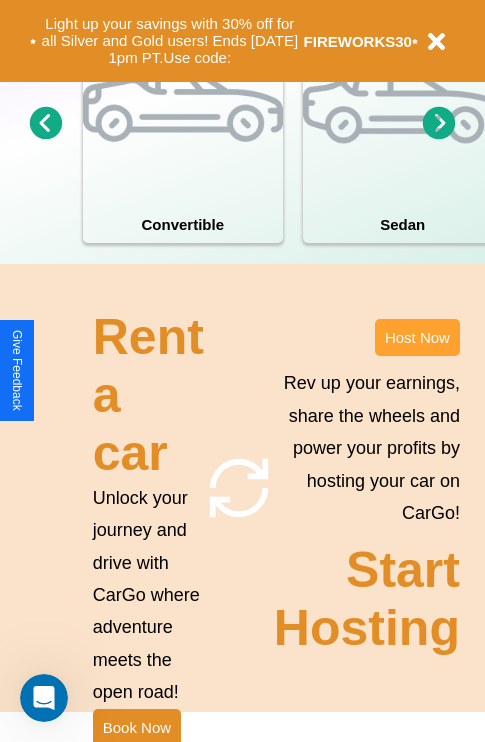 click on "Host Now" at bounding box center [417, 337] 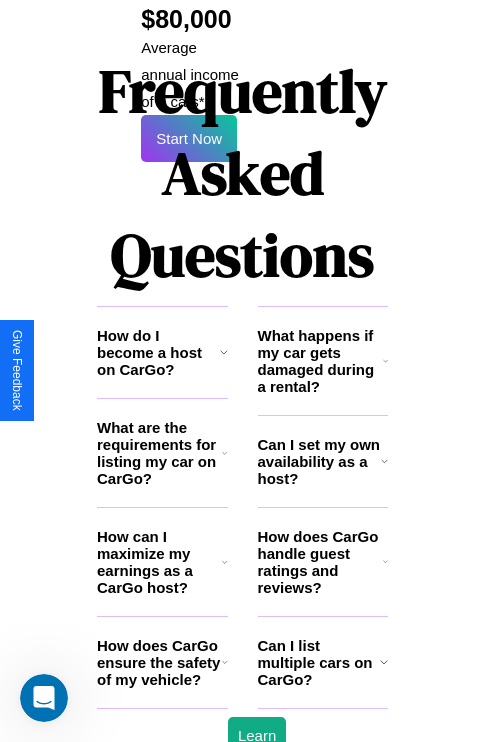 scroll, scrollTop: 3255, scrollLeft: 0, axis: vertical 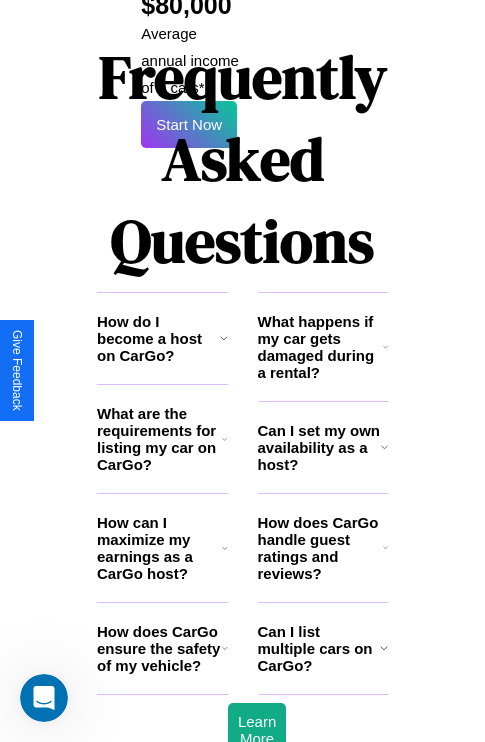 click 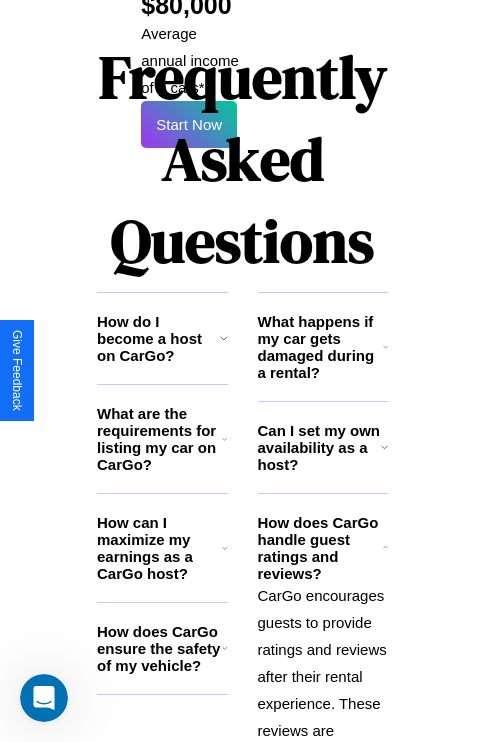 click on "How can I maximize my earnings as a CarGo host?" at bounding box center [159, 548] 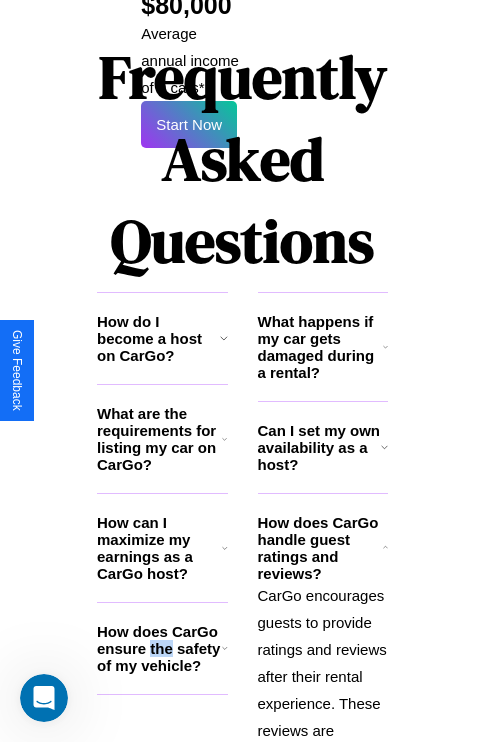 scroll, scrollTop: 3544, scrollLeft: 0, axis: vertical 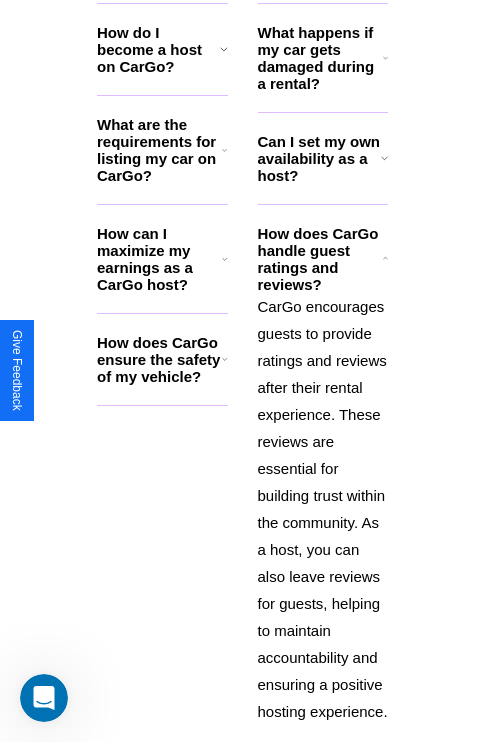click 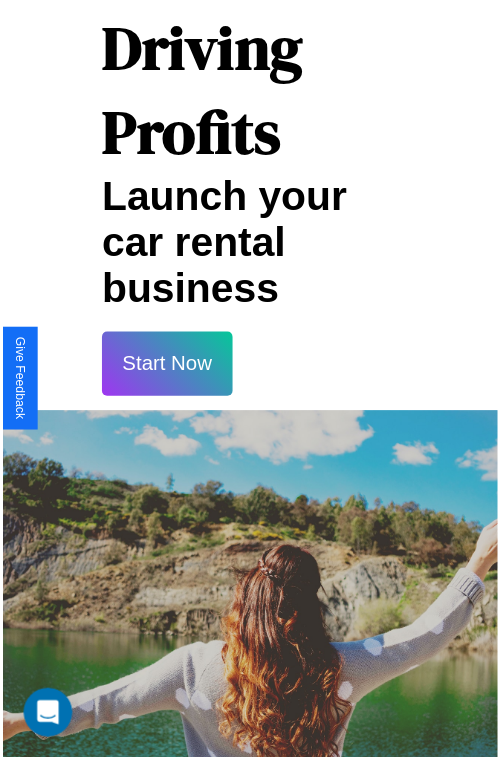 scroll, scrollTop: 35, scrollLeft: 0, axis: vertical 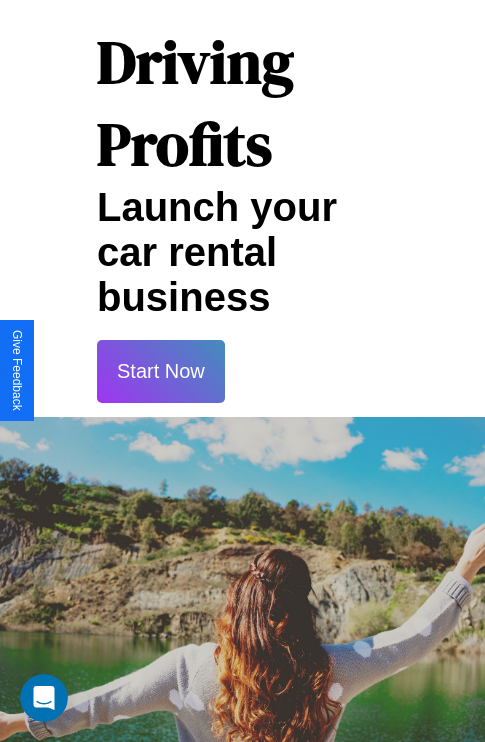 click on "Start Now" at bounding box center [161, 371] 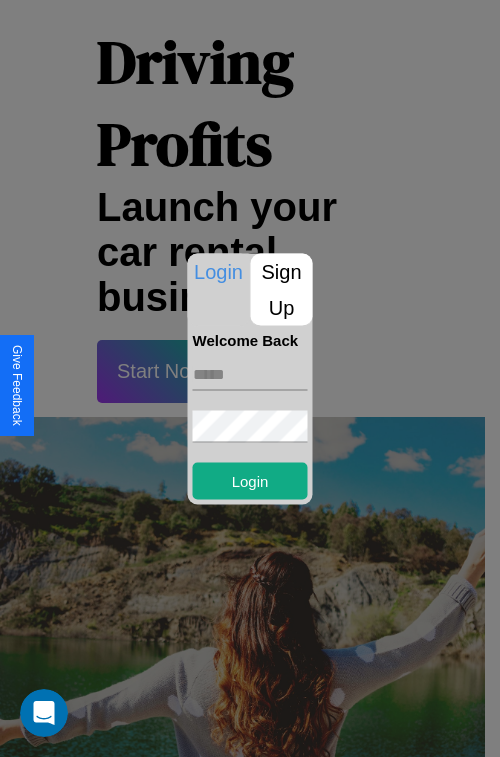 click at bounding box center (250, 374) 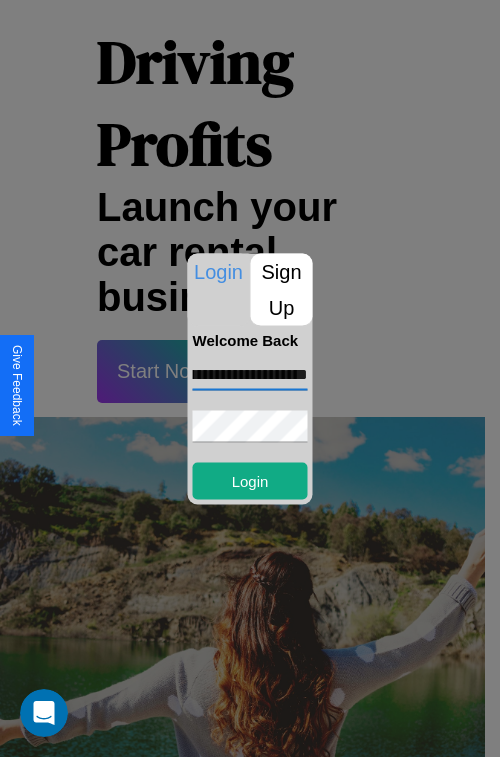 scroll, scrollTop: 0, scrollLeft: 74, axis: horizontal 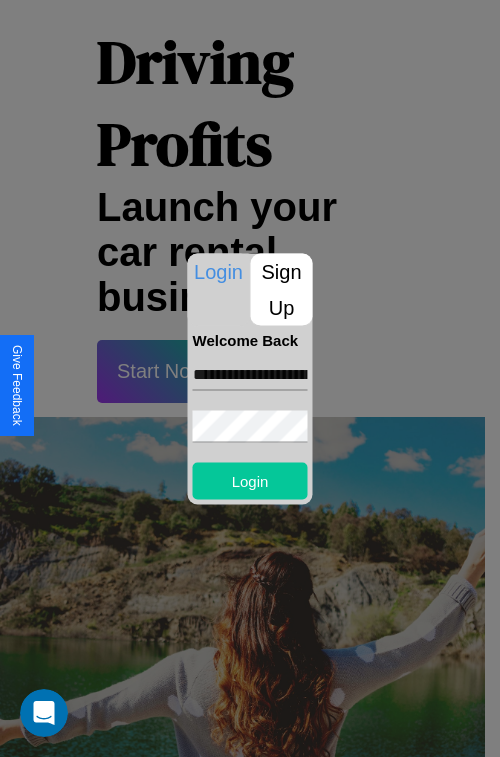 click on "Login" at bounding box center (250, 480) 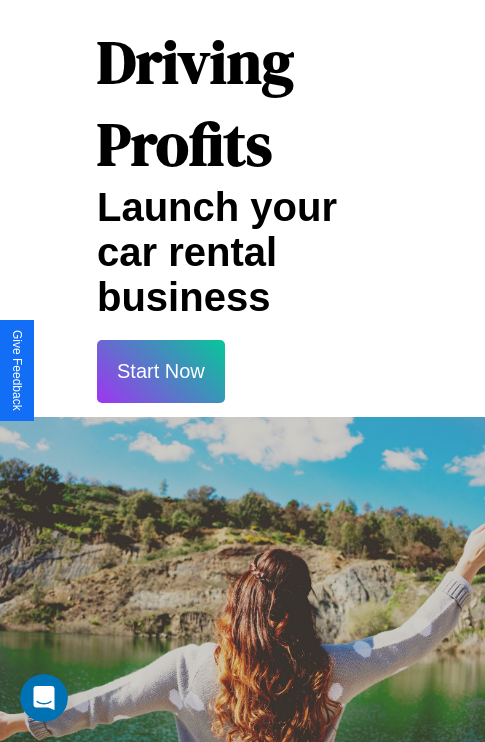 scroll, scrollTop: 37, scrollLeft: 0, axis: vertical 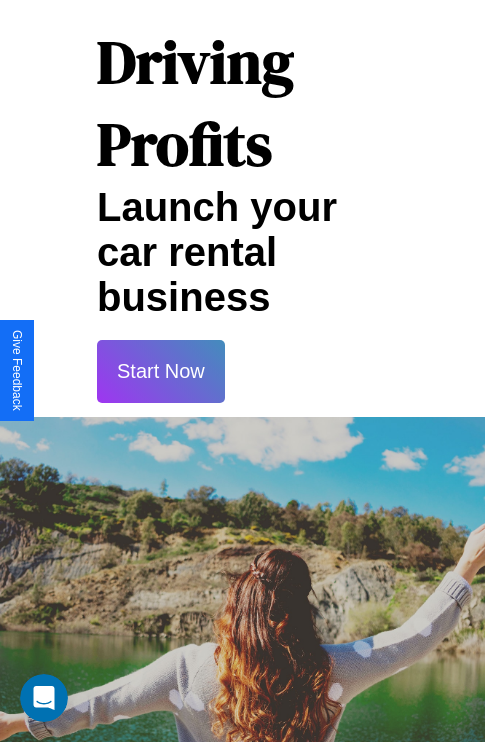 click on "Start Now" at bounding box center (161, 371) 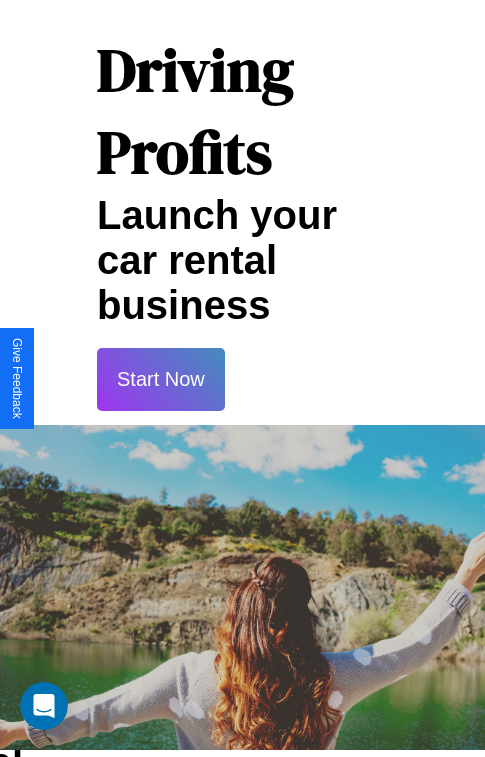 scroll, scrollTop: 0, scrollLeft: 0, axis: both 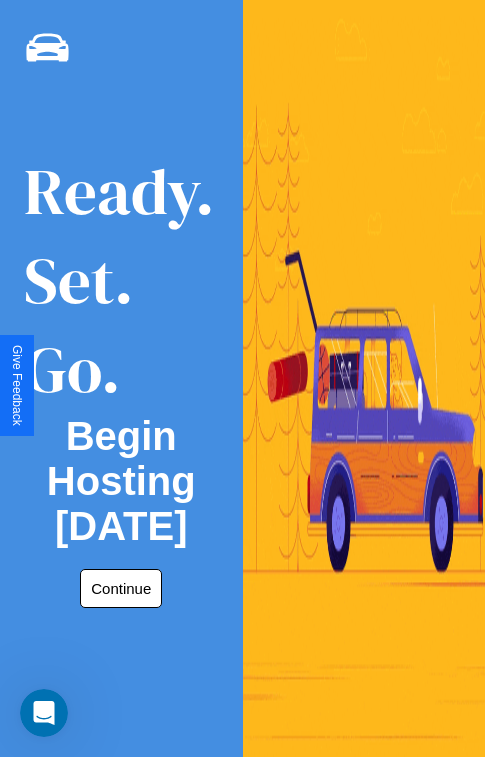 click on "Continue" at bounding box center (121, 588) 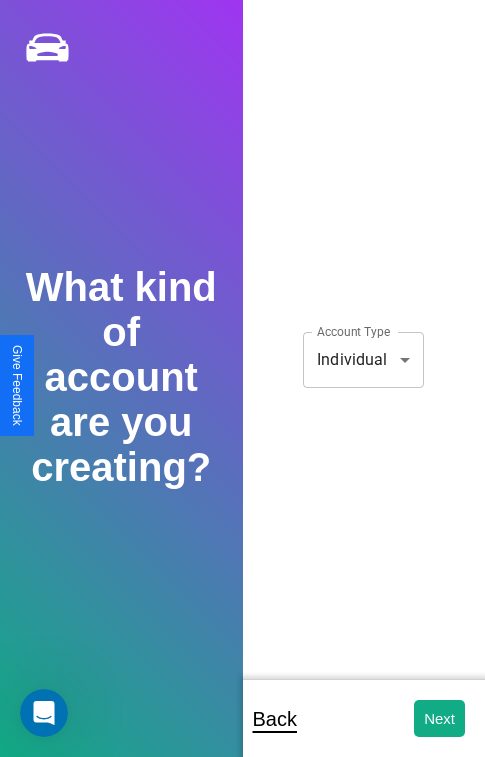 click on "**********" at bounding box center (242, 392) 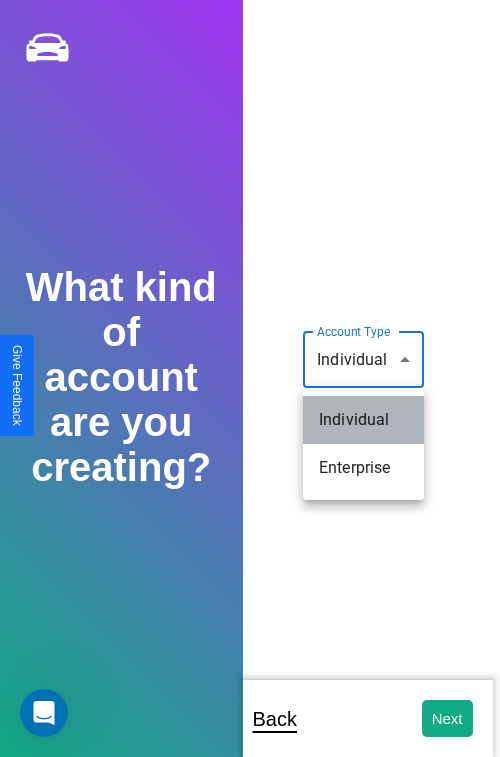click on "Individual" at bounding box center (363, 420) 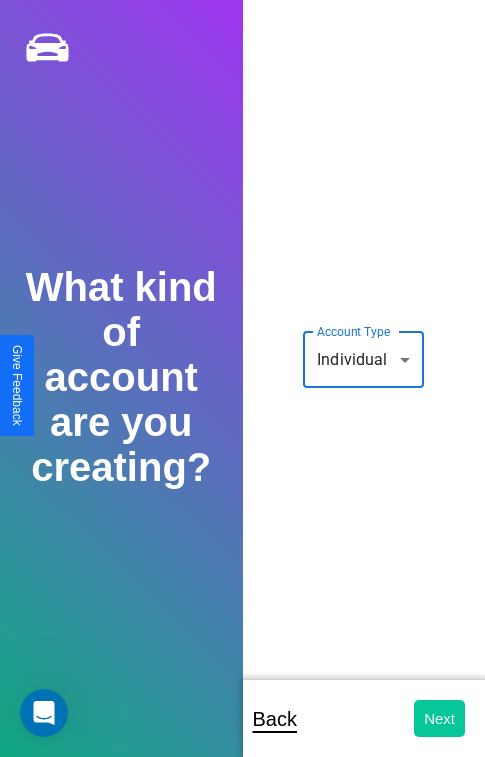 click on "Next" at bounding box center (439, 718) 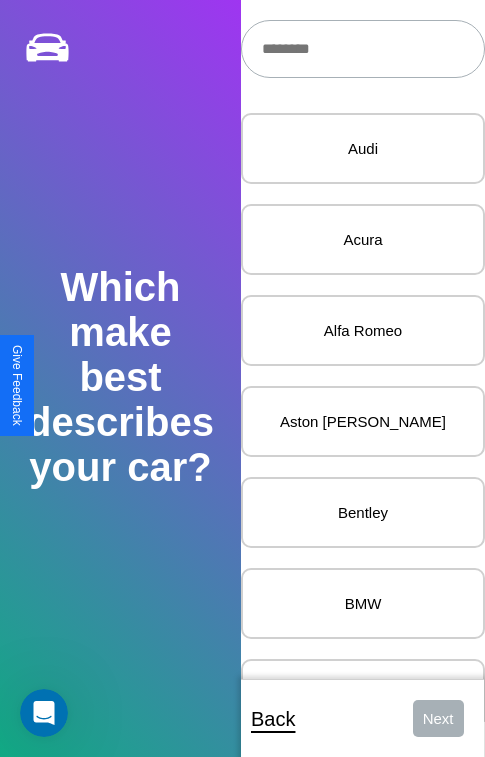 click at bounding box center [363, 49] 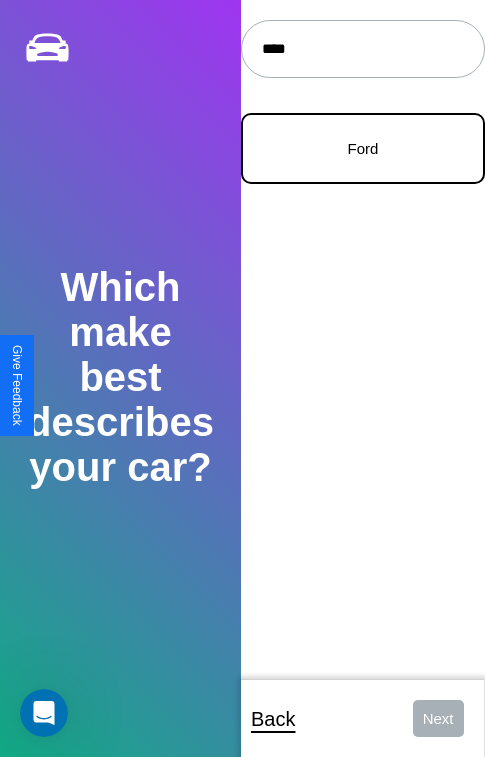 type on "****" 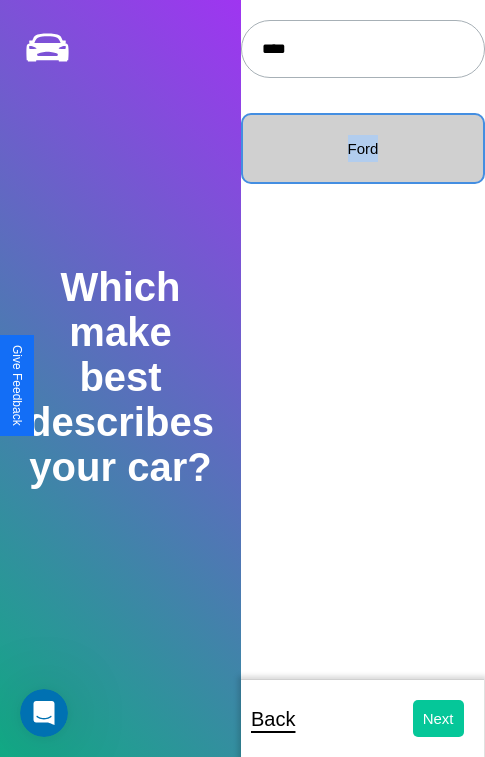 click on "Next" at bounding box center (438, 718) 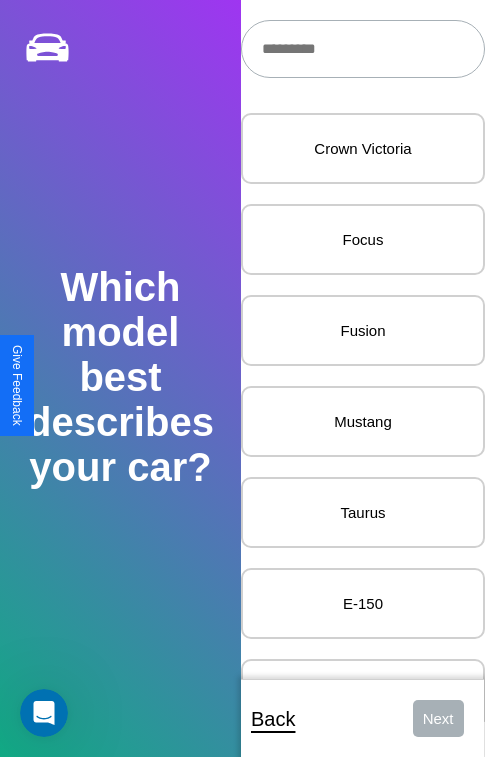 scroll, scrollTop: 27, scrollLeft: 0, axis: vertical 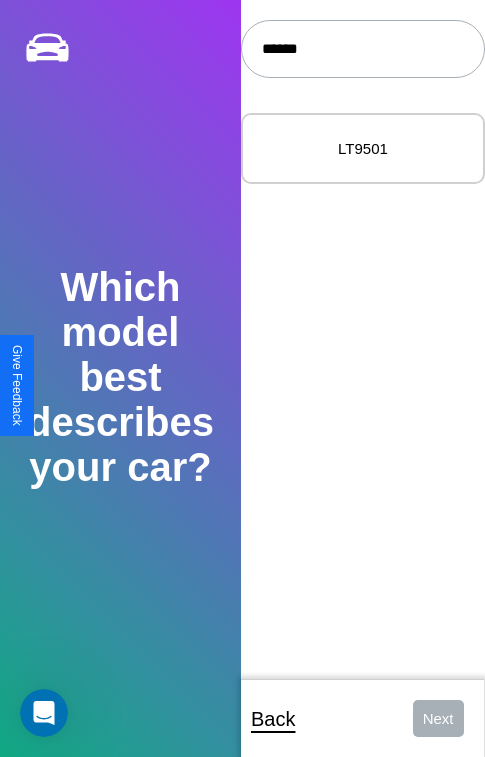 type on "******" 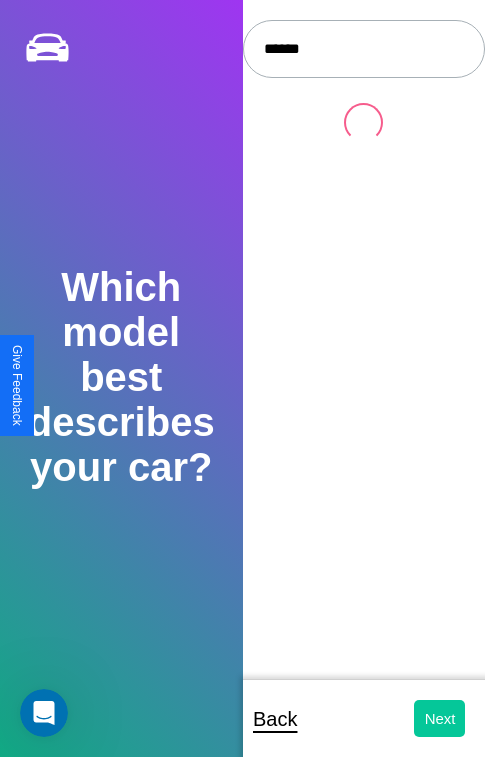 click on "Next" at bounding box center (439, 718) 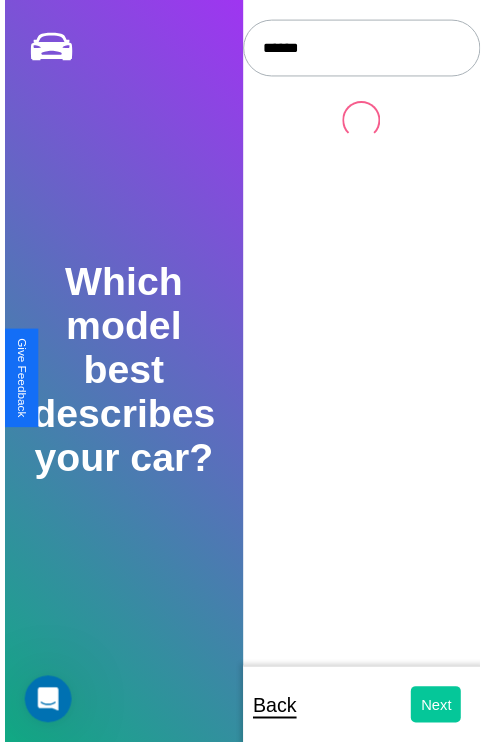 select on "*****" 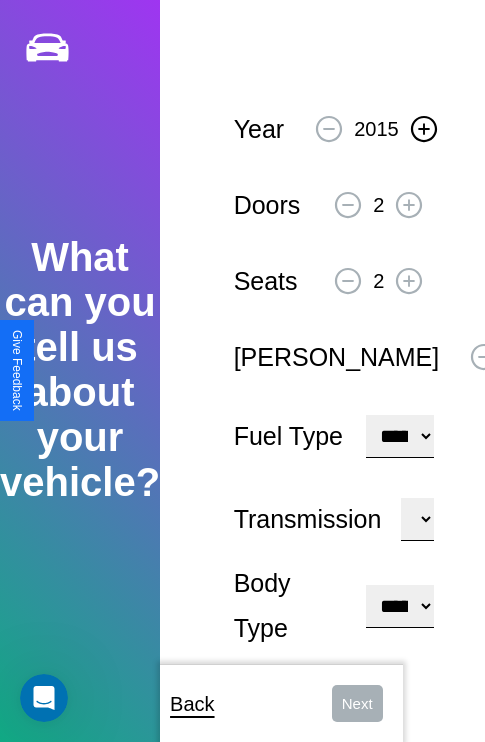 click 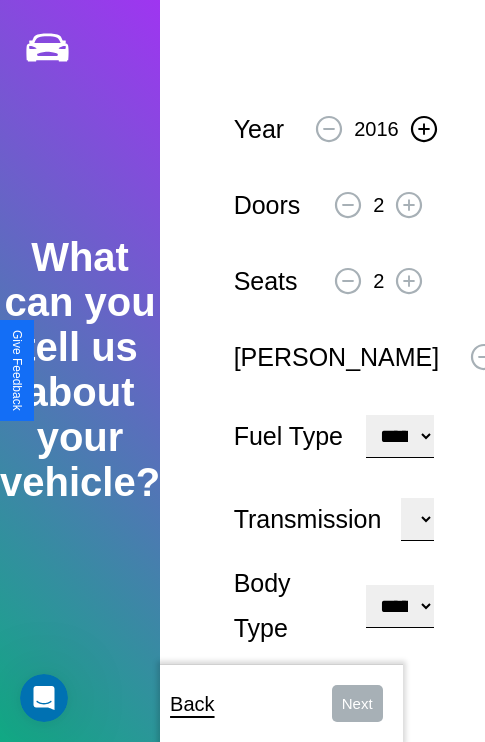 click 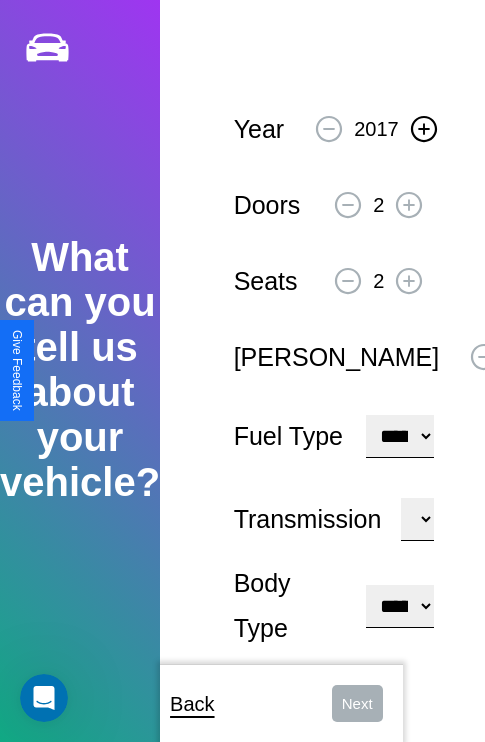 click 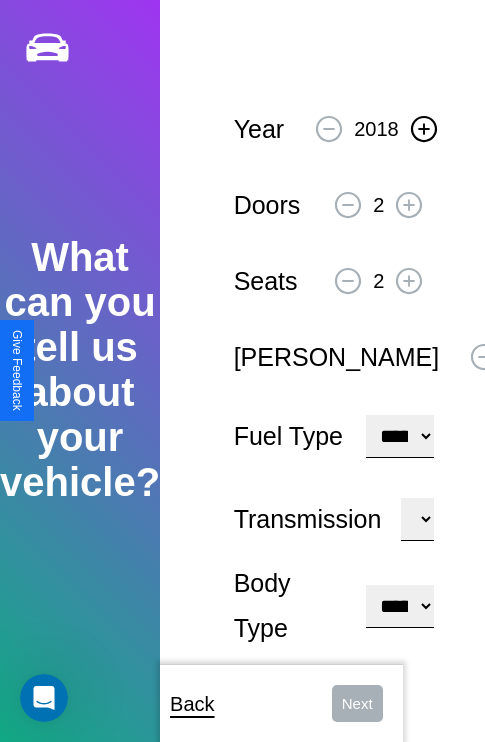 click 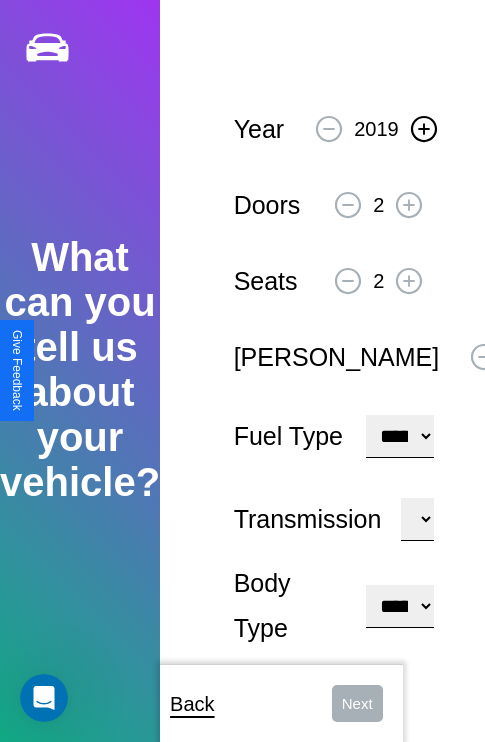 click 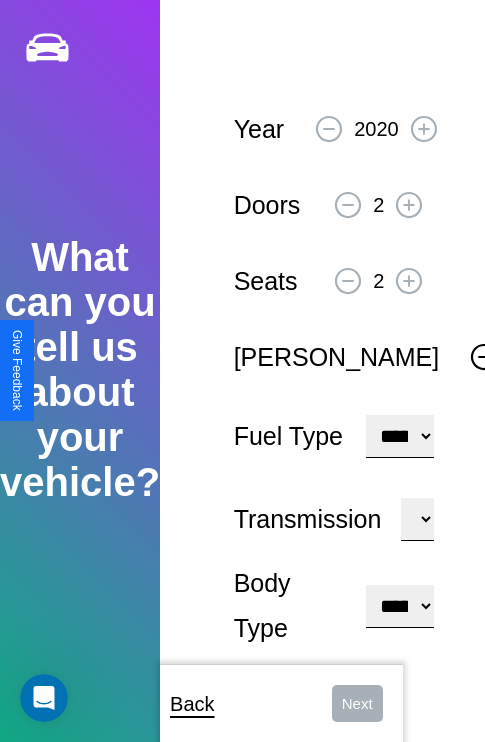 click 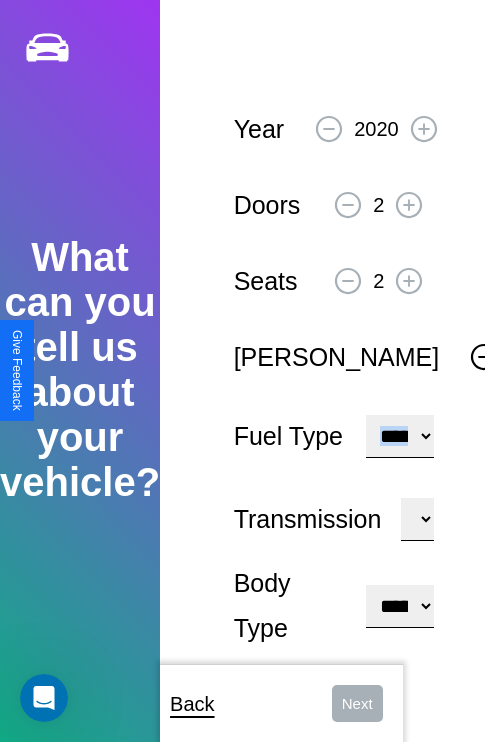 click on "**********" at bounding box center (400, 436) 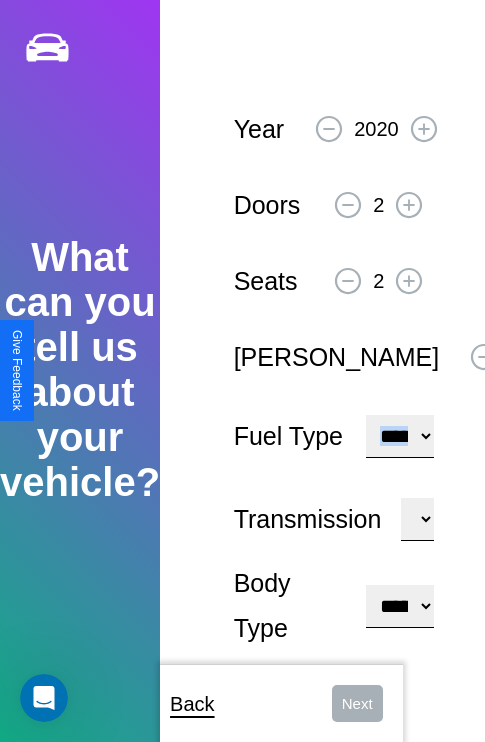select on "***" 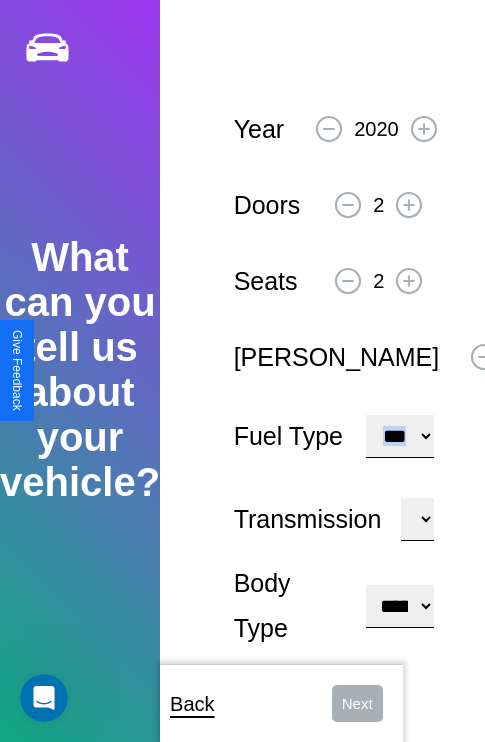 click on "****** ********* ******" at bounding box center (417, 519) 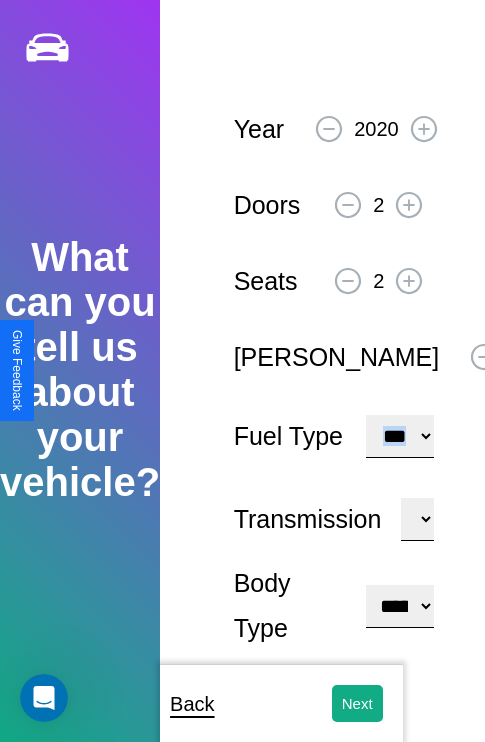 click on "**********" at bounding box center [400, 606] 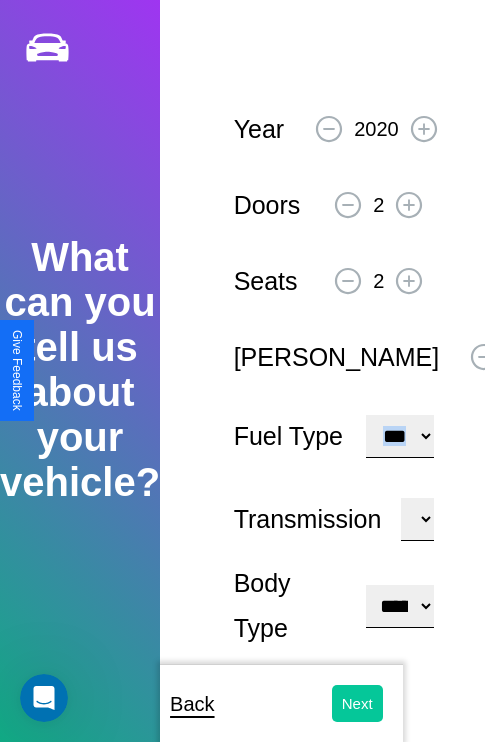 click on "Next" at bounding box center [357, 703] 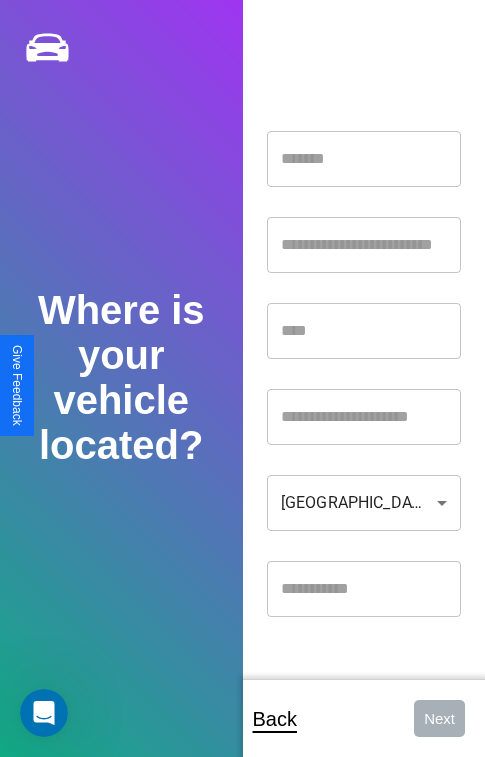 click at bounding box center (364, 159) 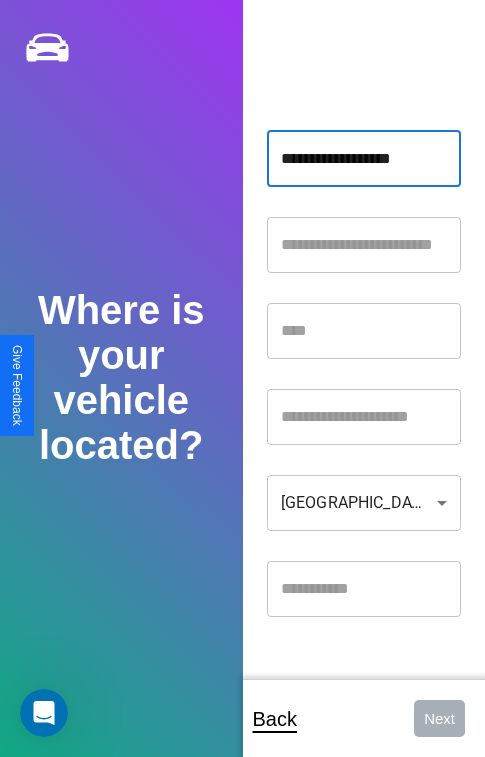 type on "**********" 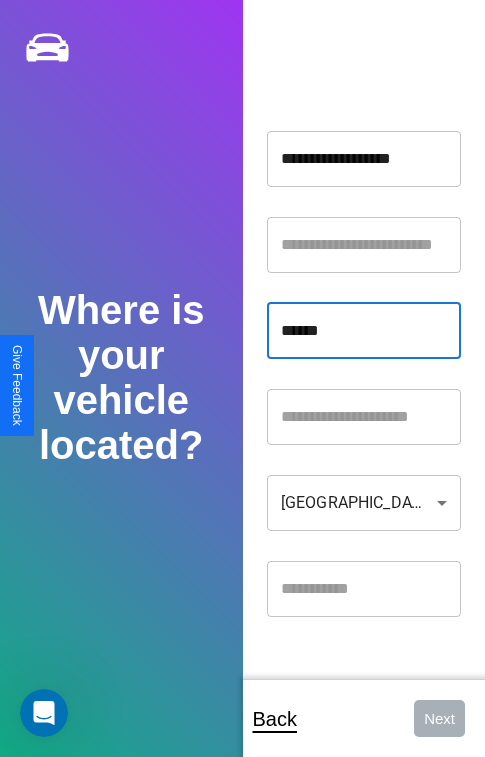 type on "******" 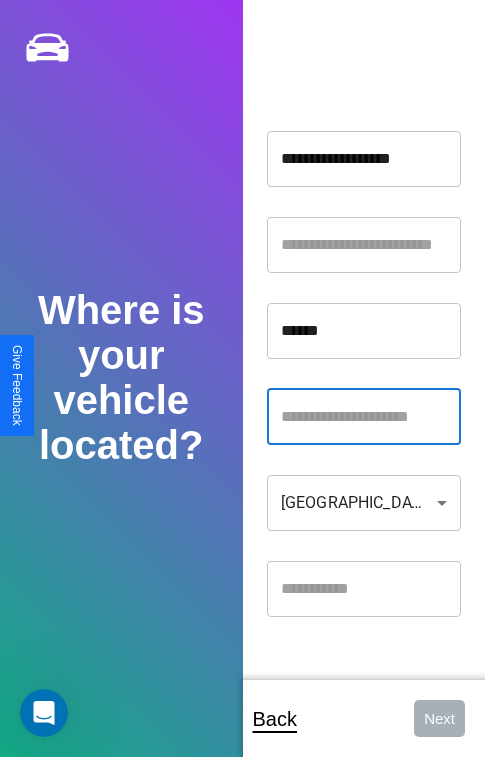 click at bounding box center [364, 417] 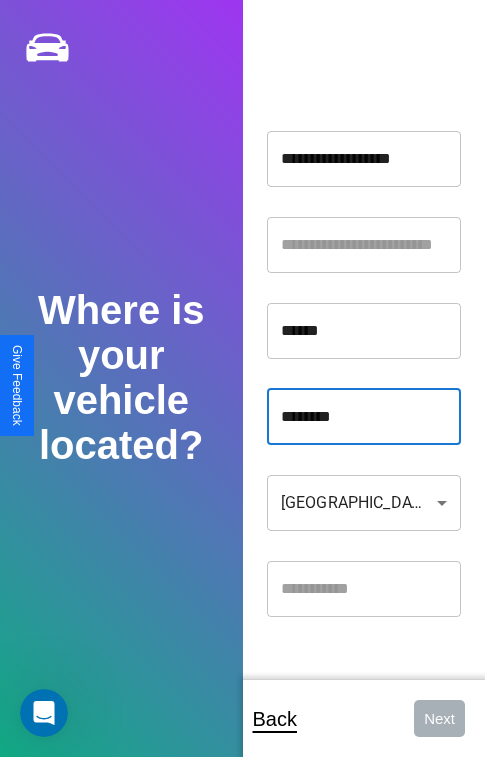 type on "********" 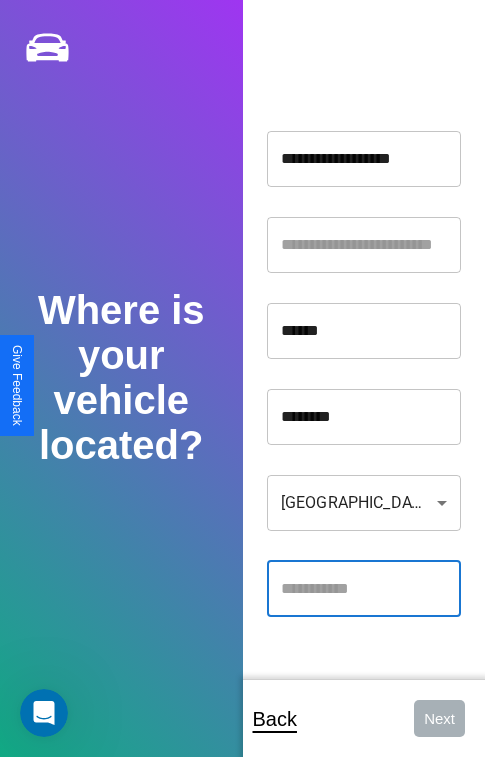 click at bounding box center [364, 589] 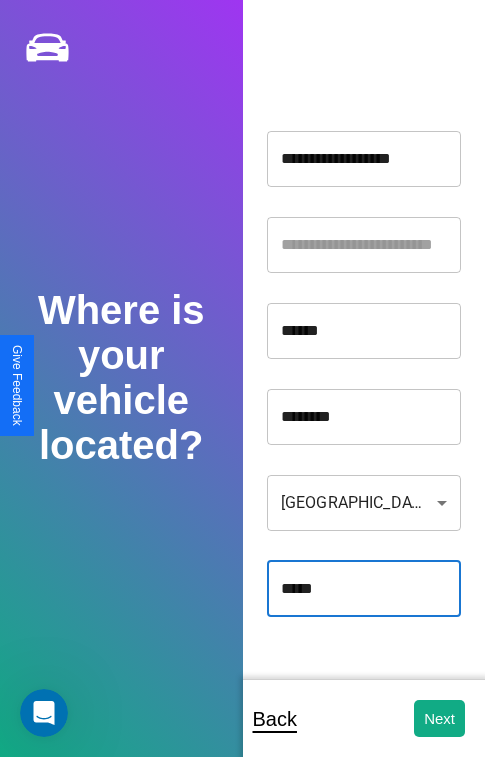 type on "*****" 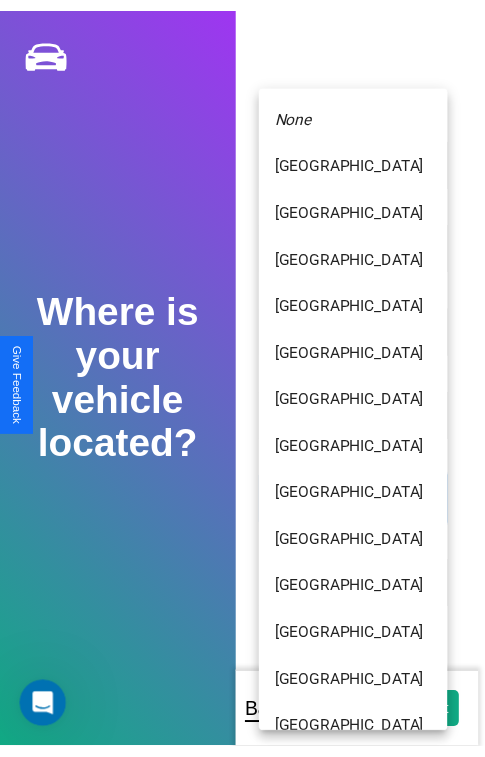 scroll, scrollTop: 459, scrollLeft: 0, axis: vertical 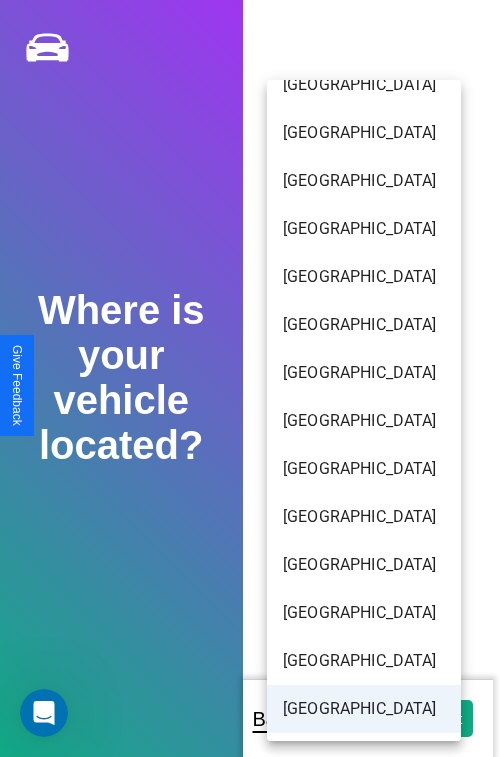 click on "[GEOGRAPHIC_DATA]" at bounding box center [364, 709] 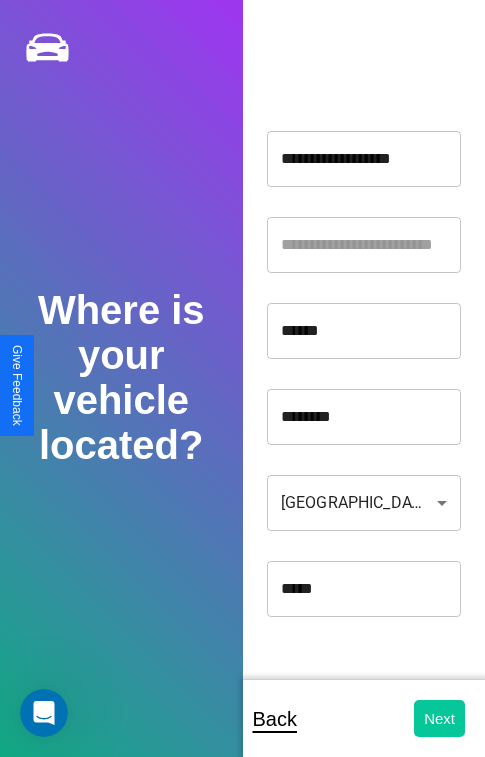 click on "Next" at bounding box center (439, 718) 